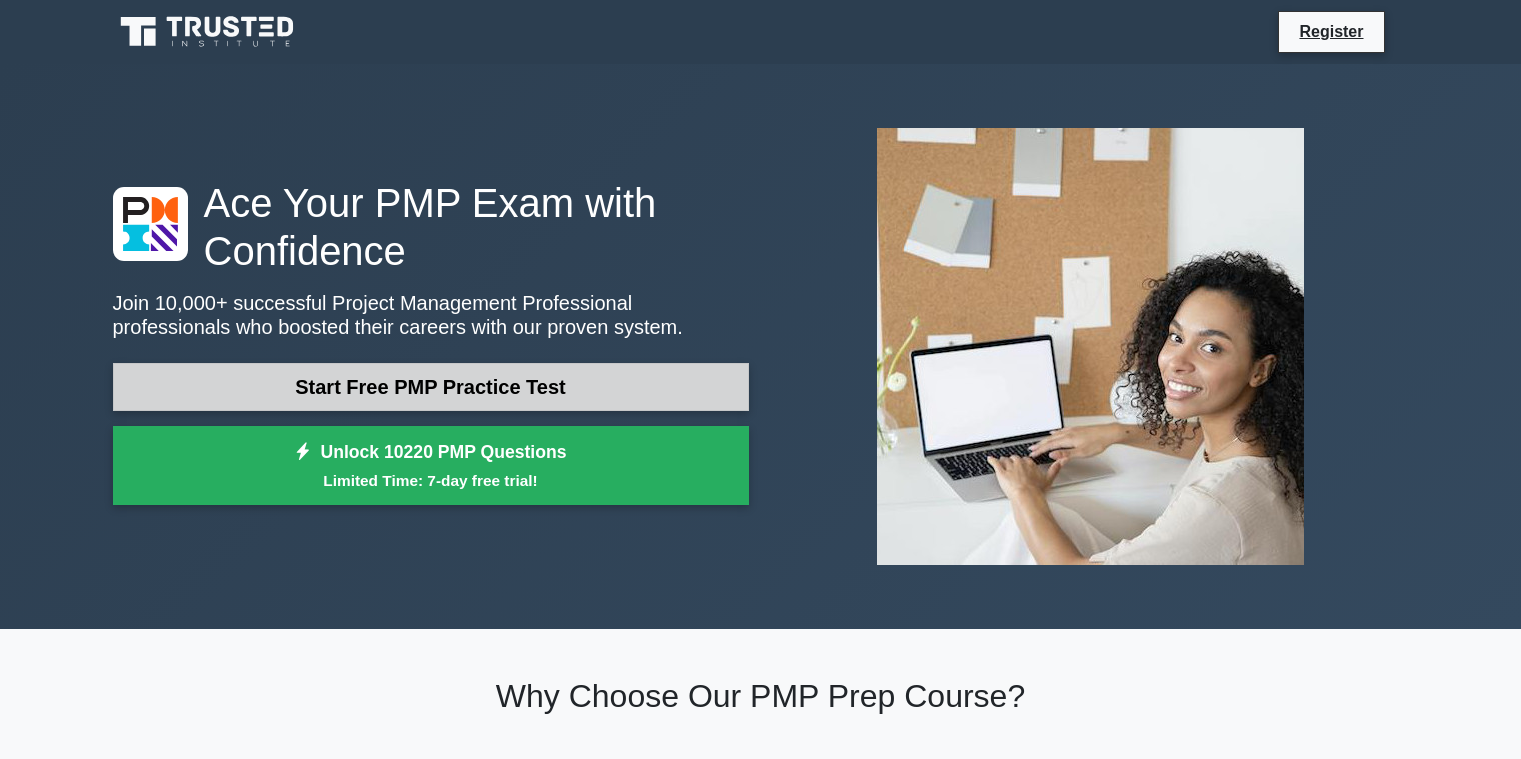 scroll, scrollTop: 0, scrollLeft: 0, axis: both 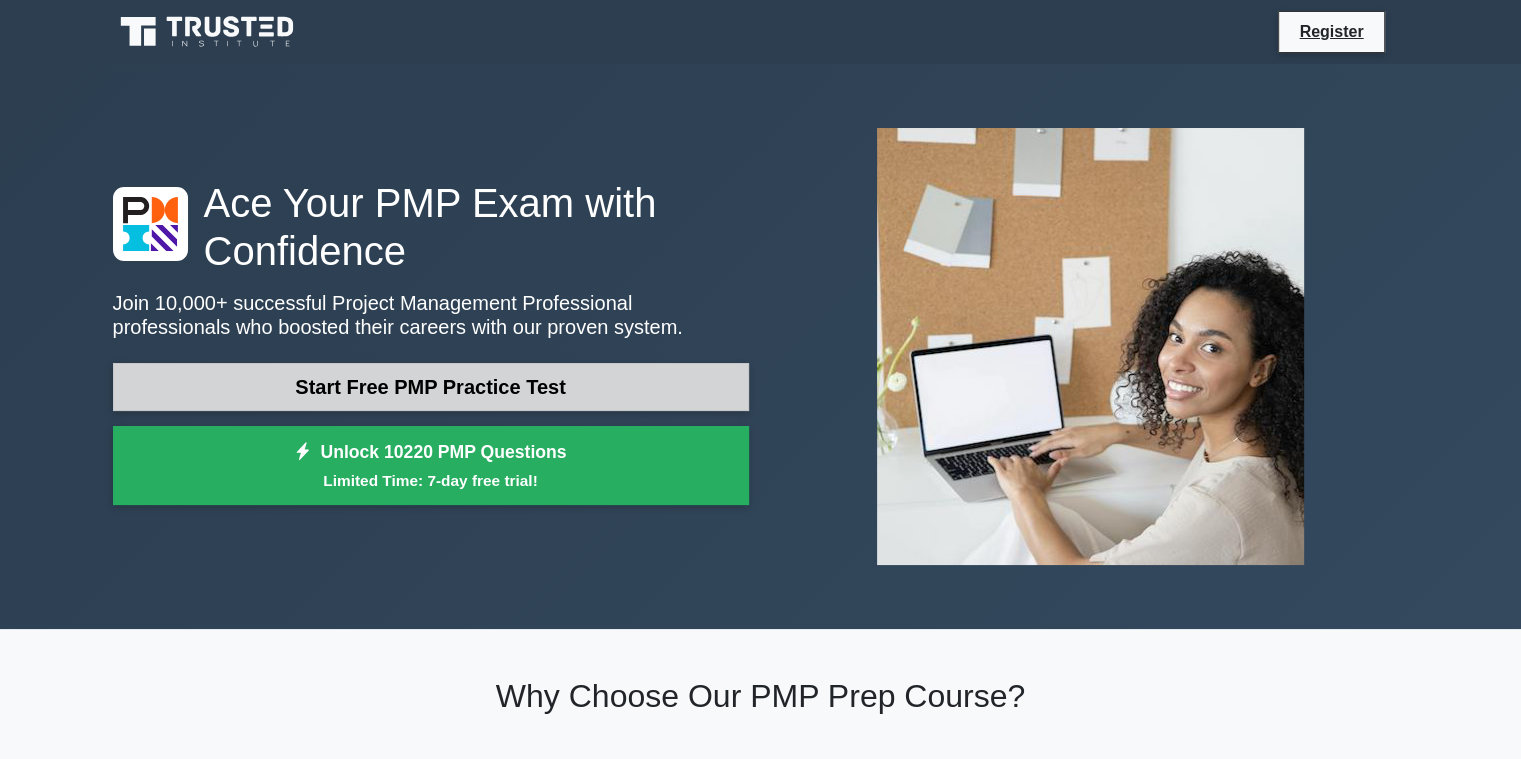 click on "Start Free PMP Practice Test" at bounding box center (431, 387) 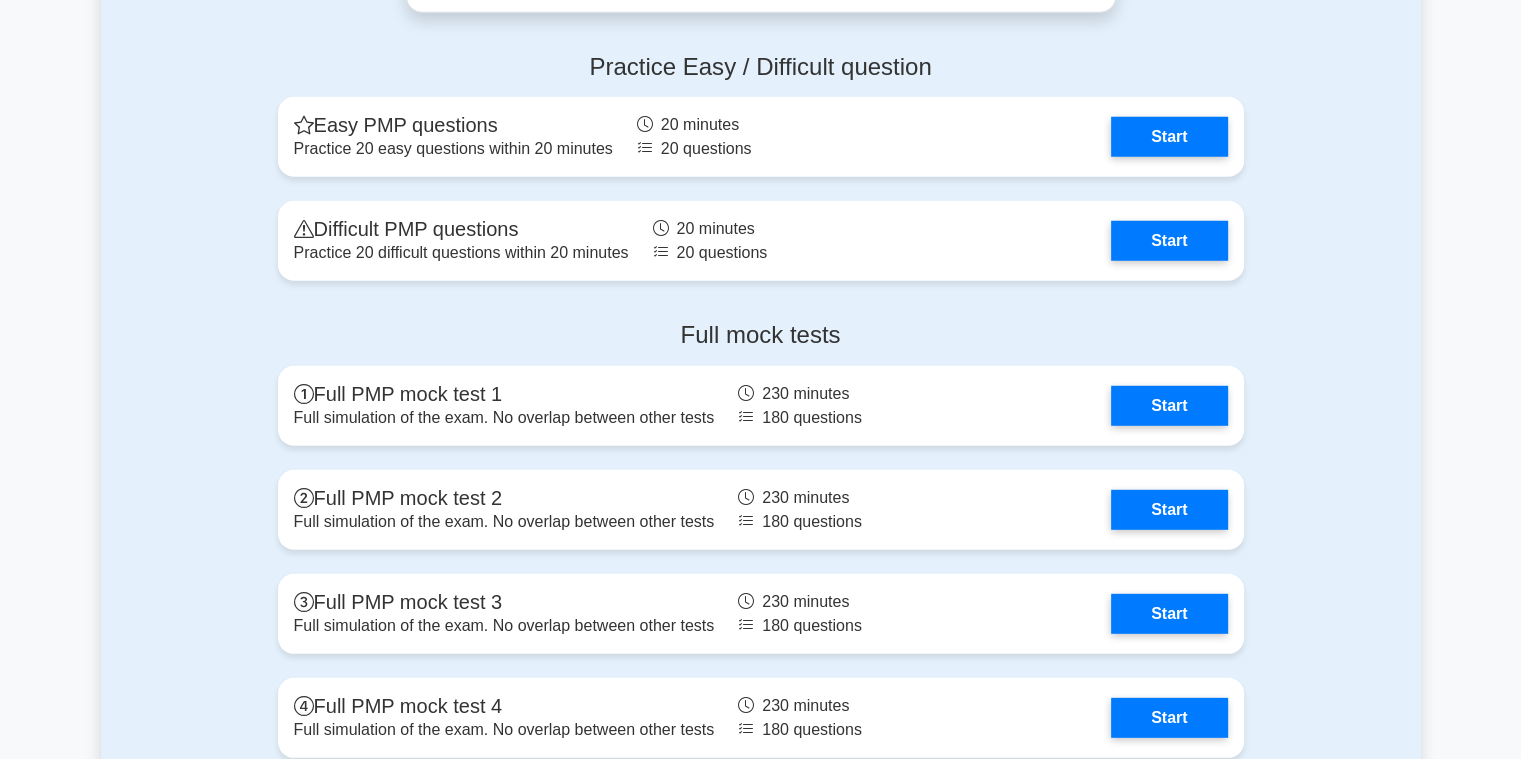 scroll, scrollTop: 5564, scrollLeft: 0, axis: vertical 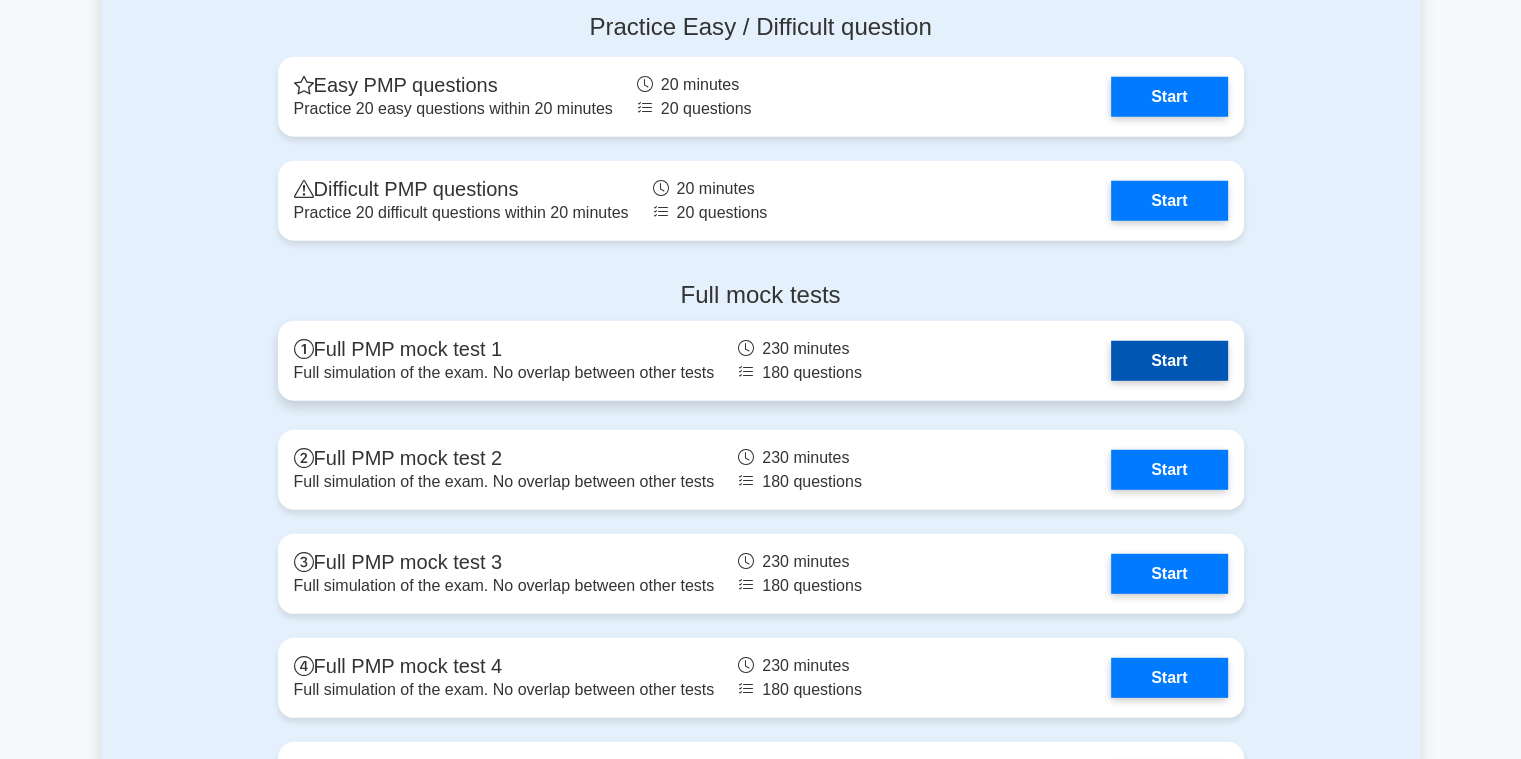 click on "Start" at bounding box center (1169, 361) 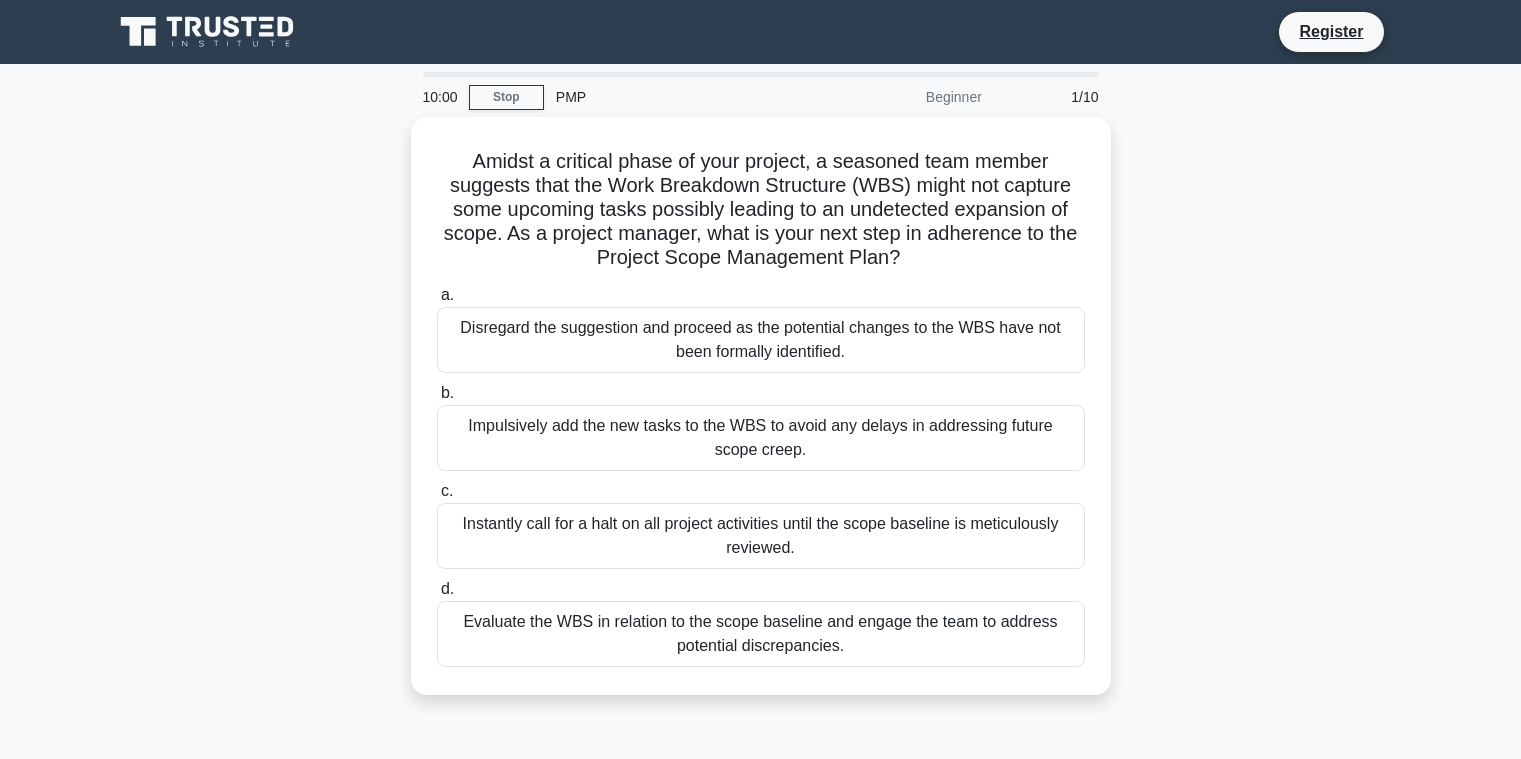 scroll, scrollTop: 0, scrollLeft: 0, axis: both 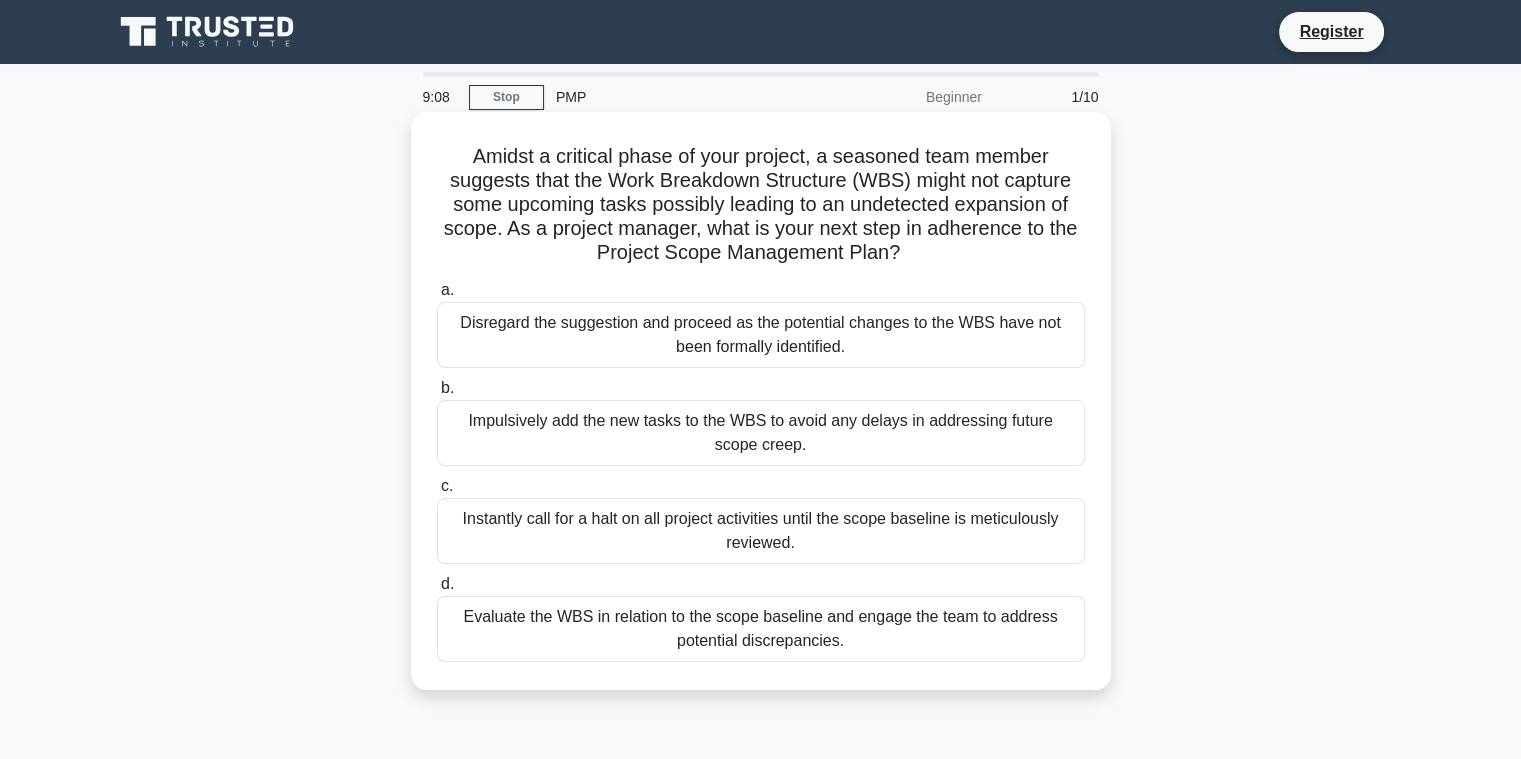 click on "Evaluate the WBS in relation to the scope baseline and engage the team to address potential discrepancies." at bounding box center (761, 629) 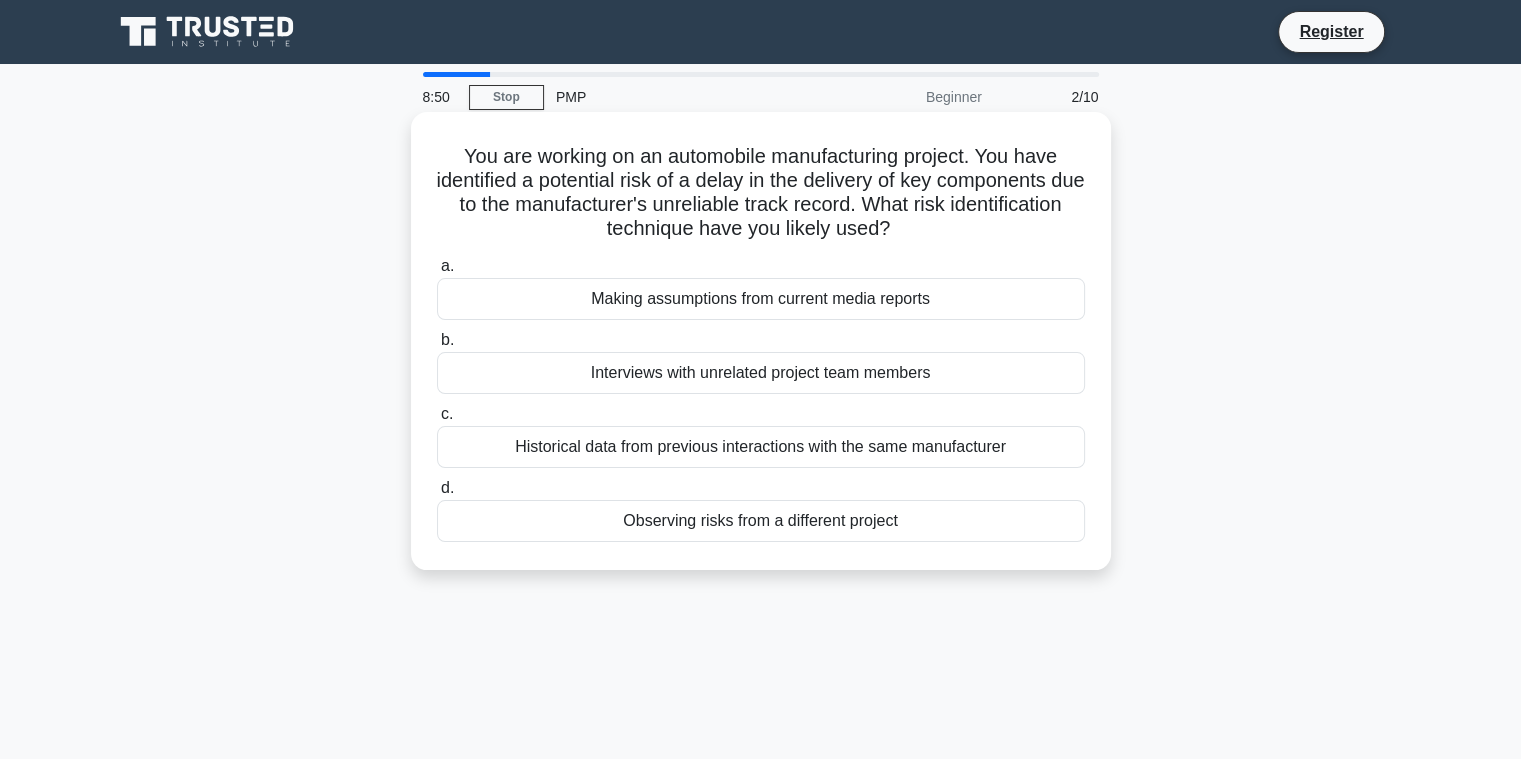 click on "Historical data from previous interactions with the same manufacturer" at bounding box center [761, 447] 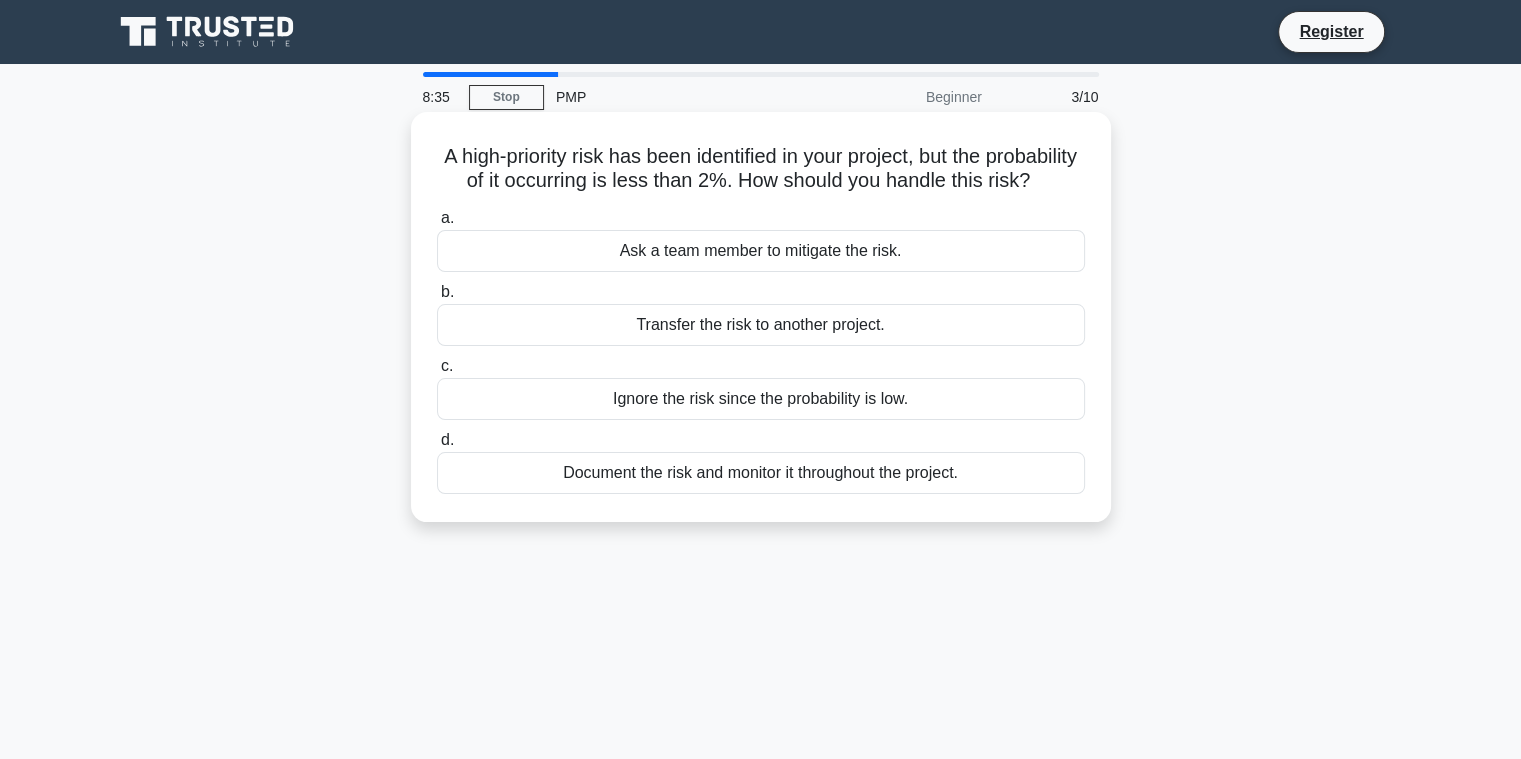 click on "Document the risk and monitor it throughout the project." at bounding box center (761, 473) 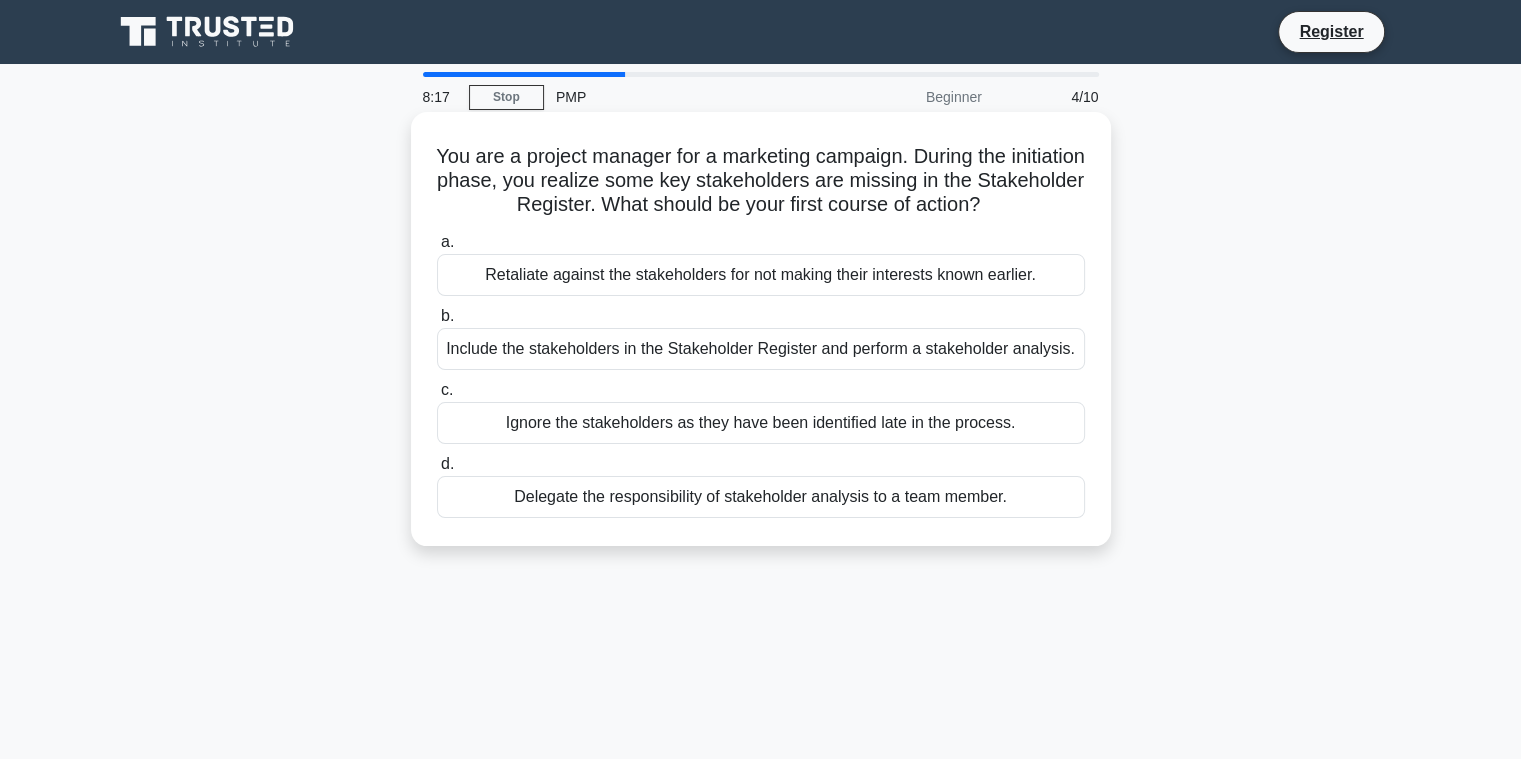 click on "Include the stakeholders in the Stakeholder Register and perform a stakeholder analysis." at bounding box center [761, 349] 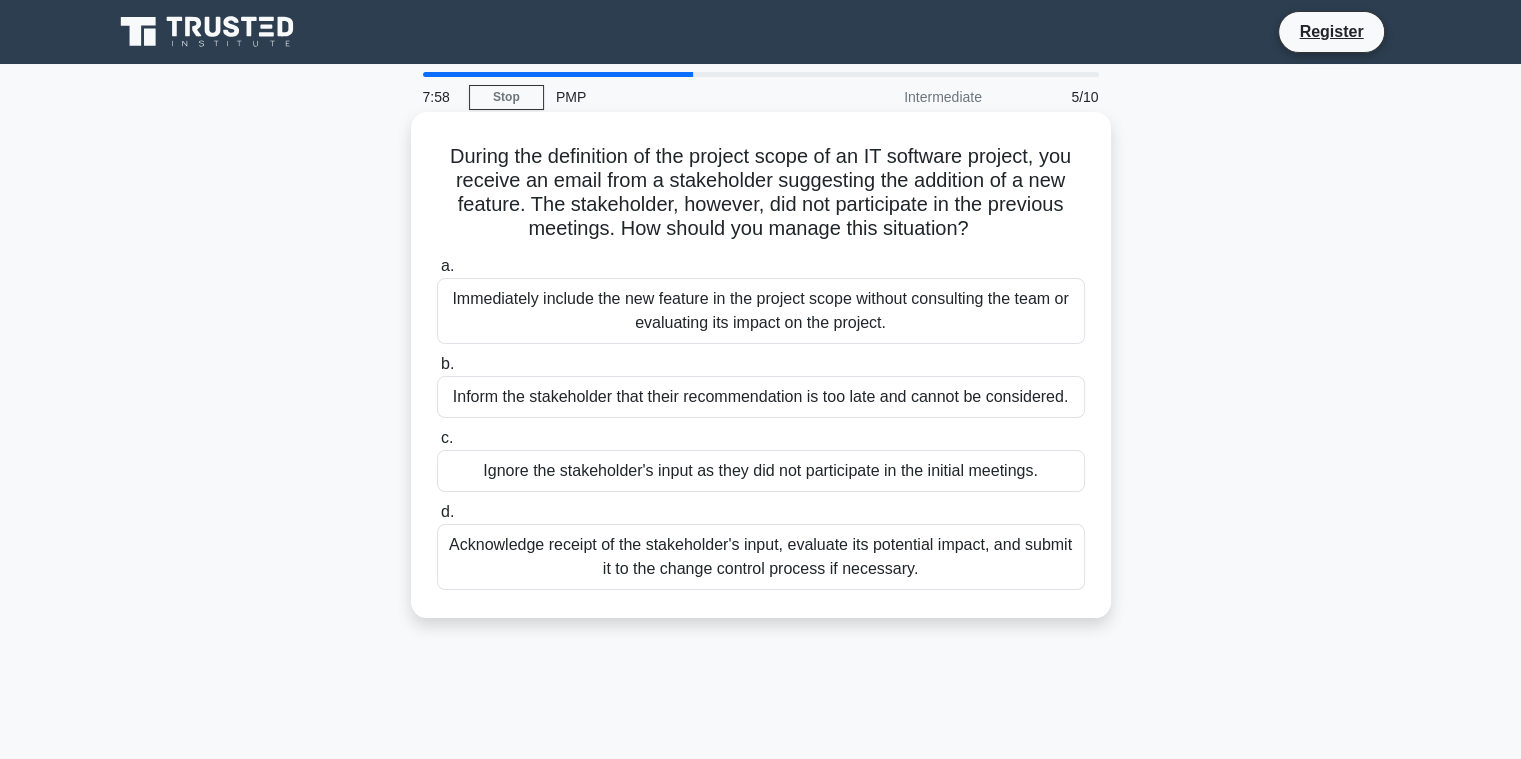 click on "Acknowledge receipt of the stakeholder's input, evaluate its potential impact, and submit it to the change control process if necessary." at bounding box center [761, 557] 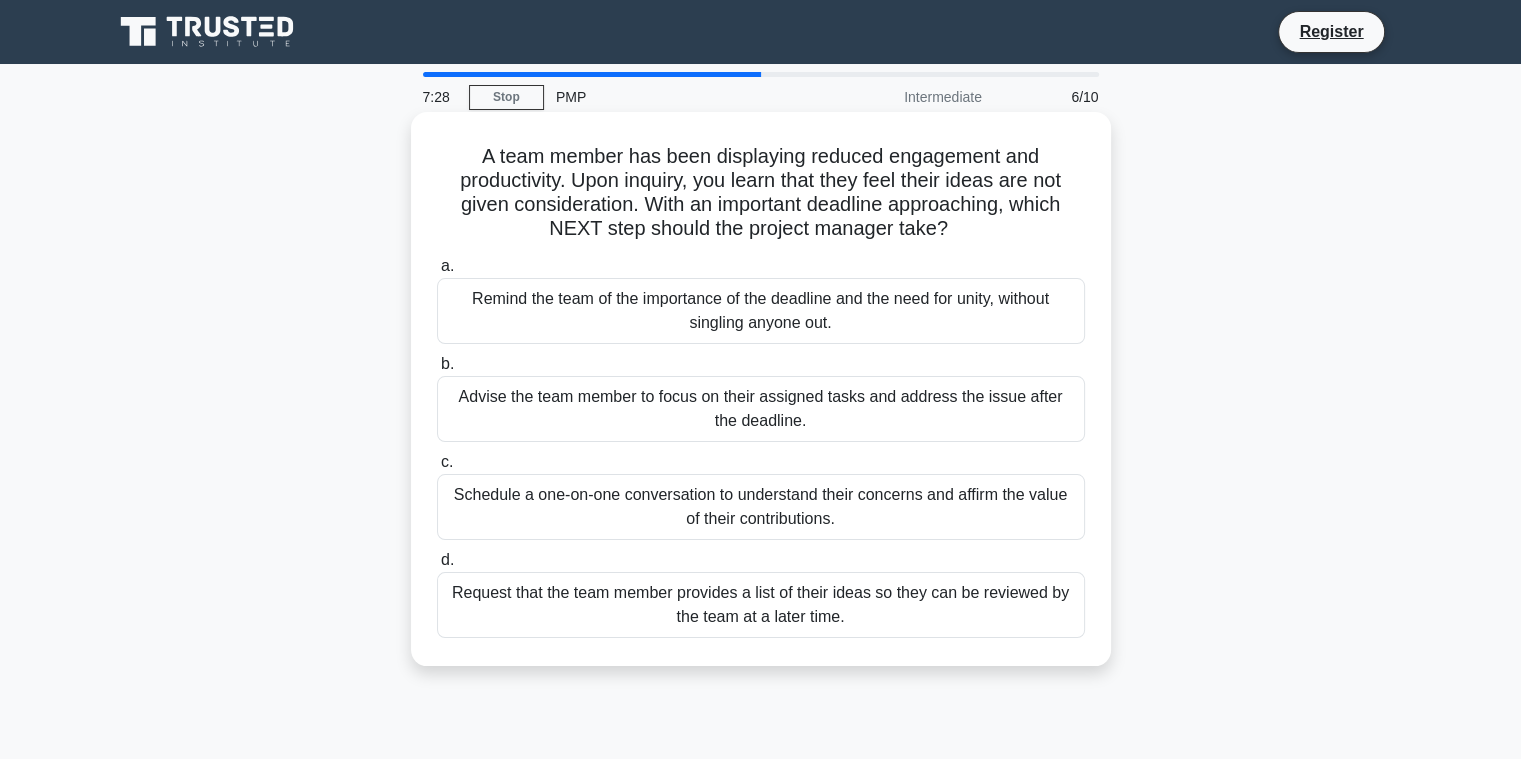 click on "Schedule a one-on-one conversation to understand their concerns and affirm the value of their contributions." at bounding box center (761, 507) 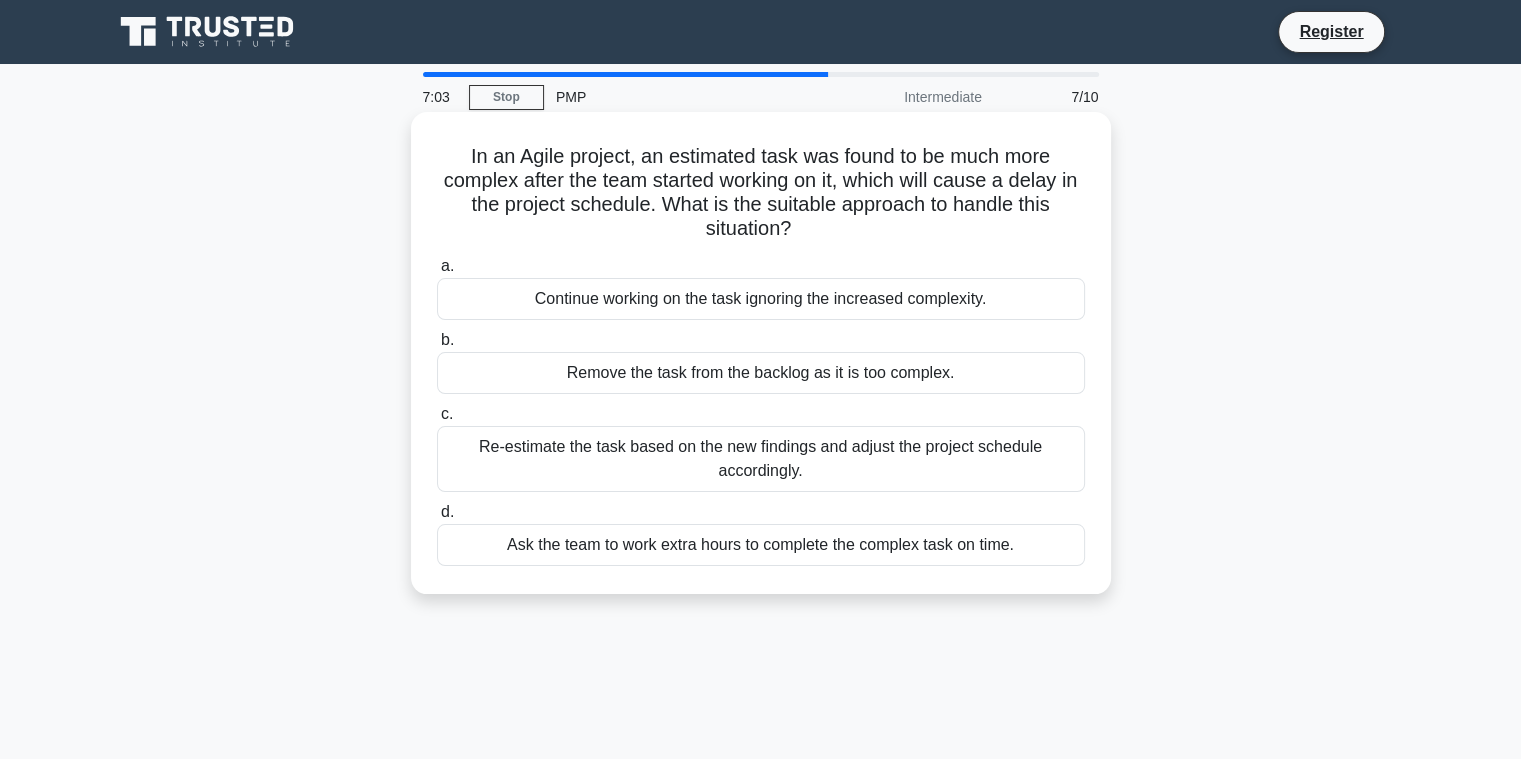 click on "Re-estimate the task based on the new findings and adjust the project schedule accordingly." at bounding box center (761, 459) 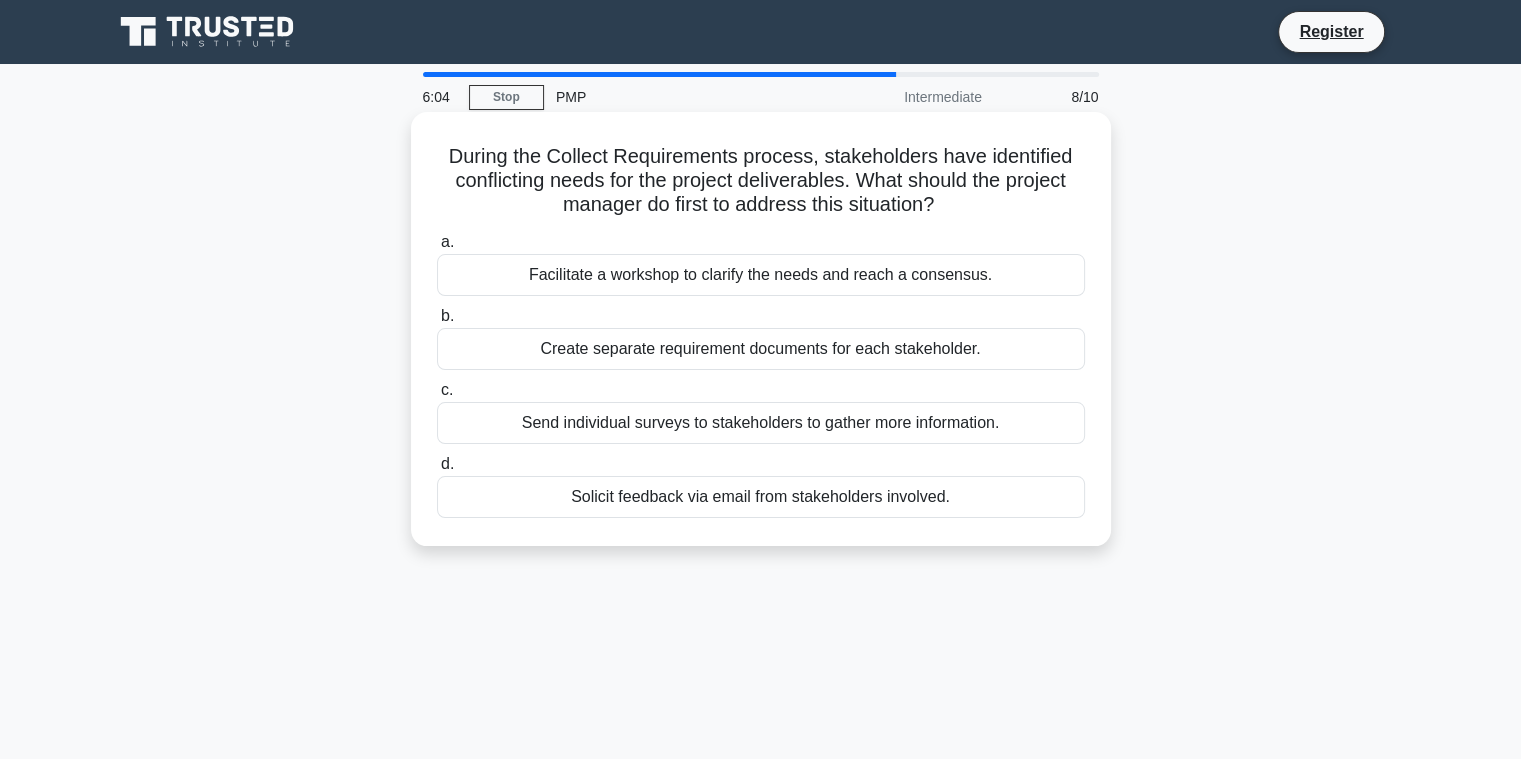 click on "Facilitate a workshop to clarify the needs and reach a consensus." at bounding box center (761, 275) 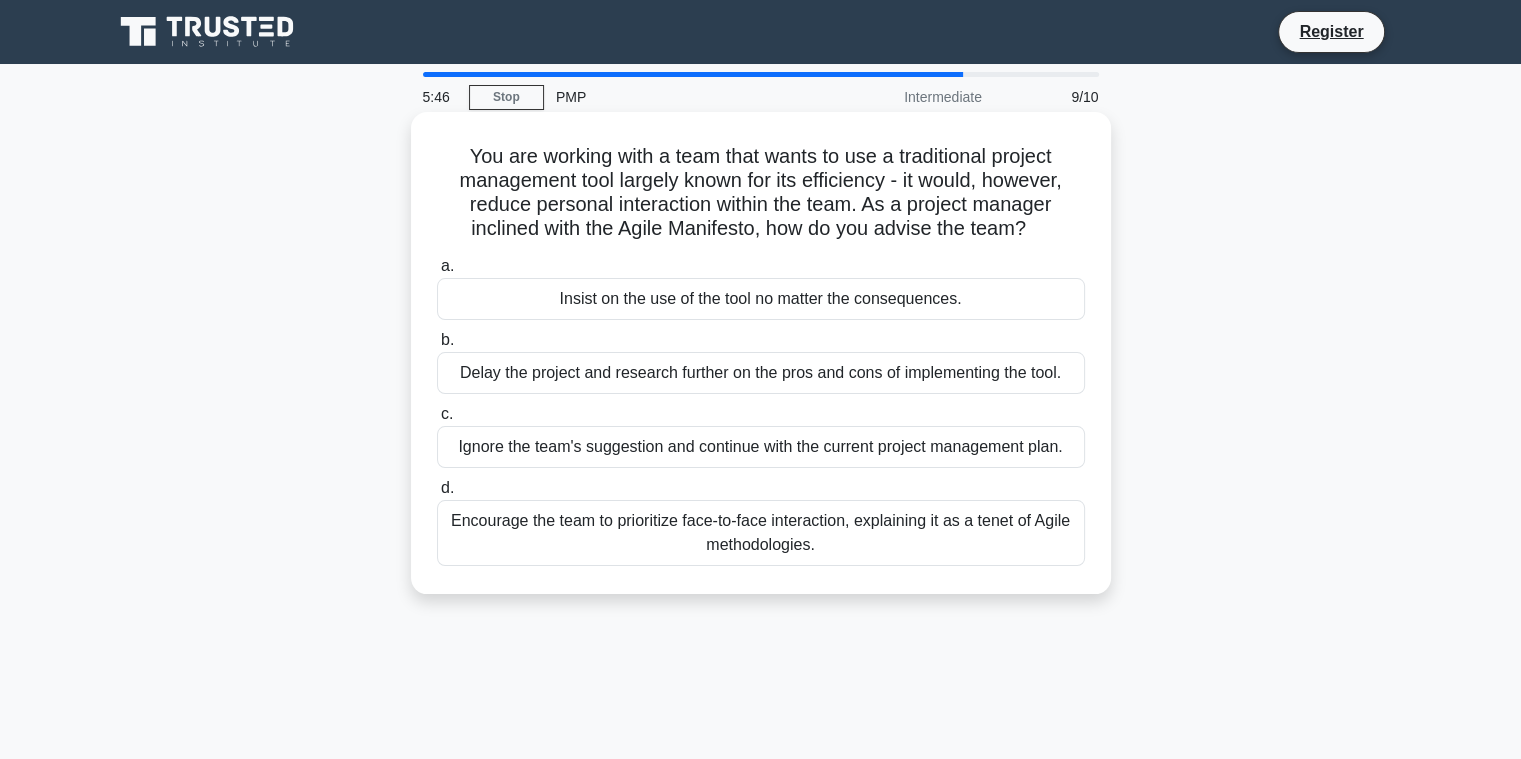 click on "Encourage the team to prioritize face-to-face interaction, explaining it as a tenet of Agile methodologies." at bounding box center (761, 533) 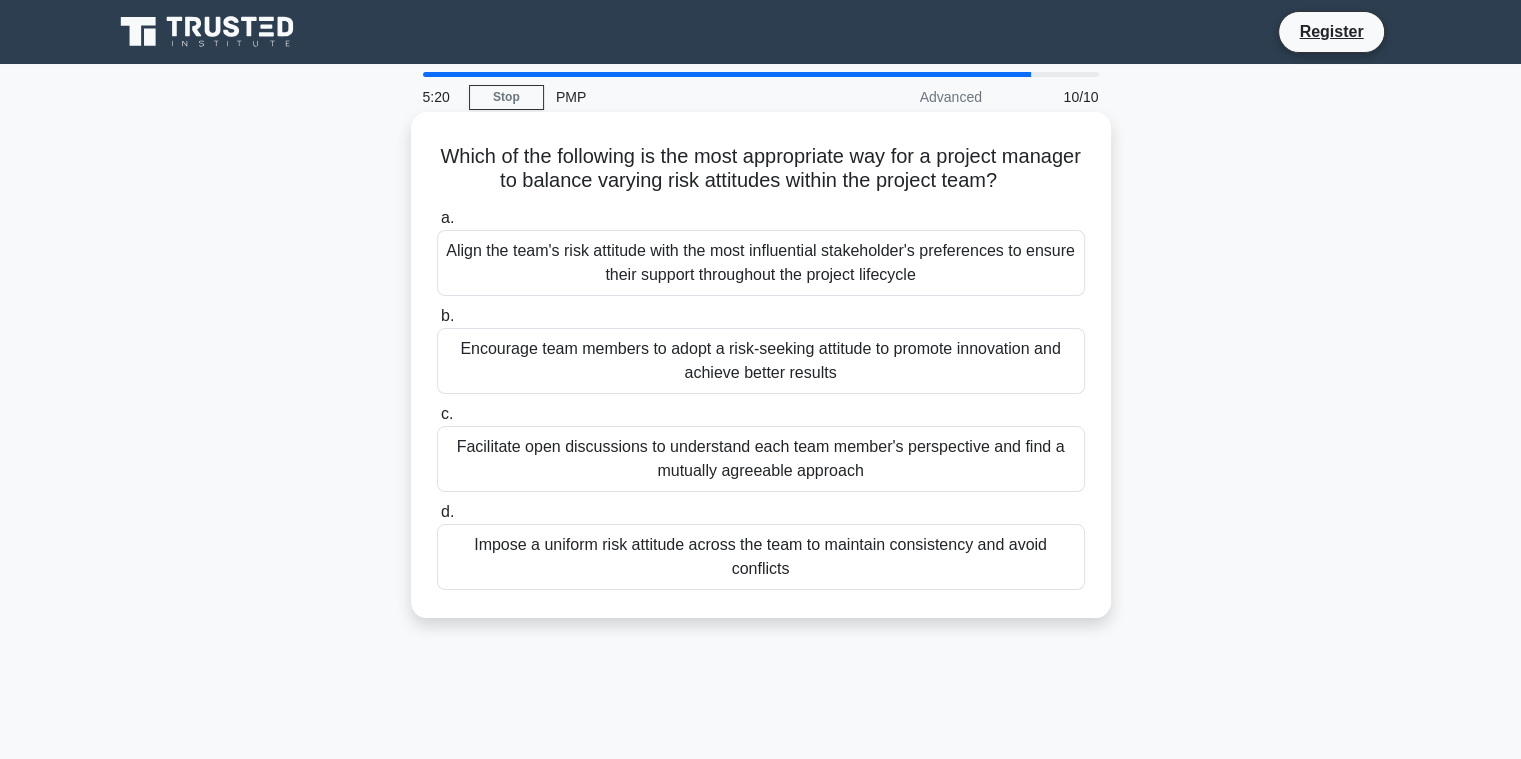 click on "Align the team's risk attitude with the most influential stakeholder's preferences to ensure their support throughout the project lifecycle" at bounding box center [761, 263] 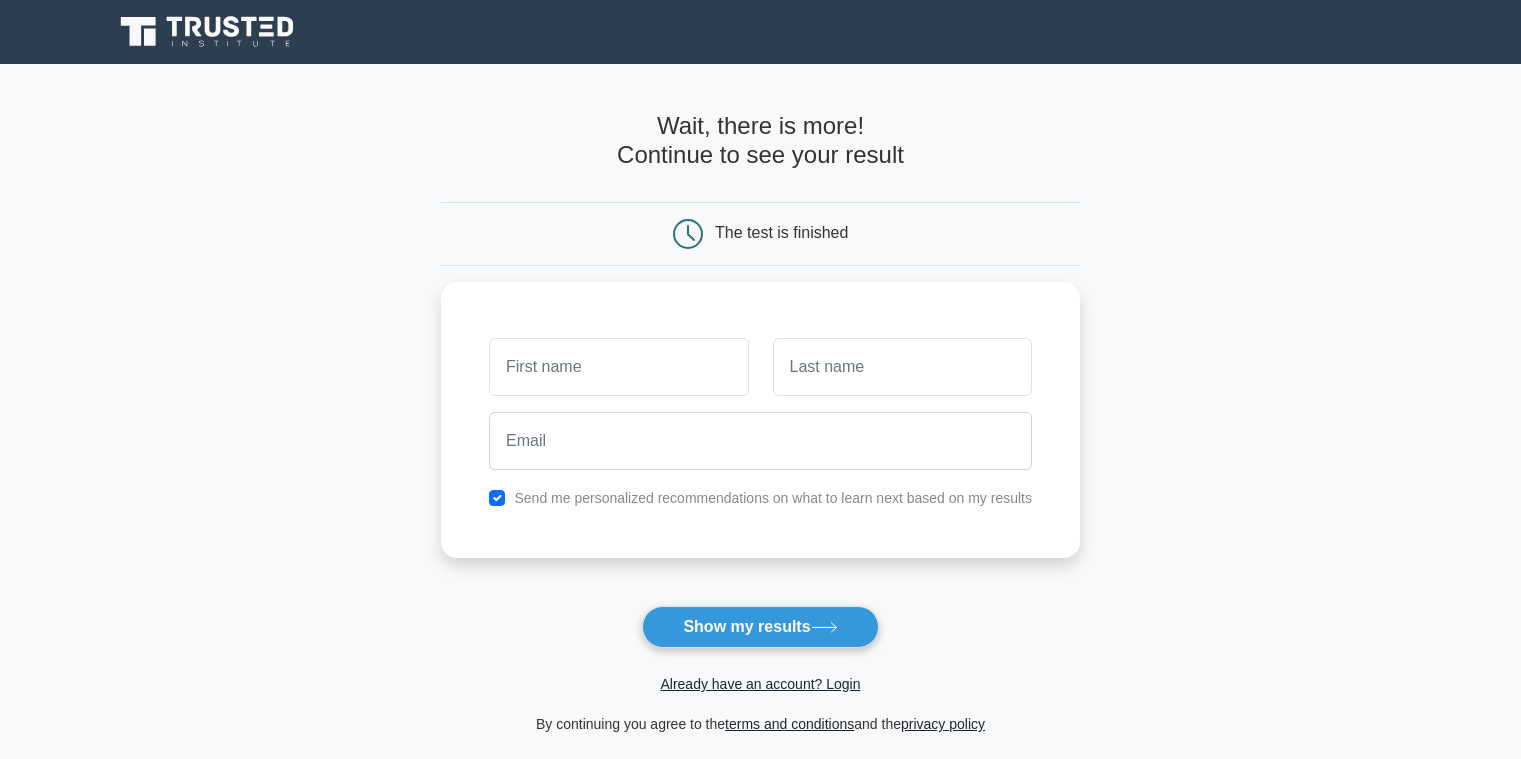 scroll, scrollTop: 0, scrollLeft: 0, axis: both 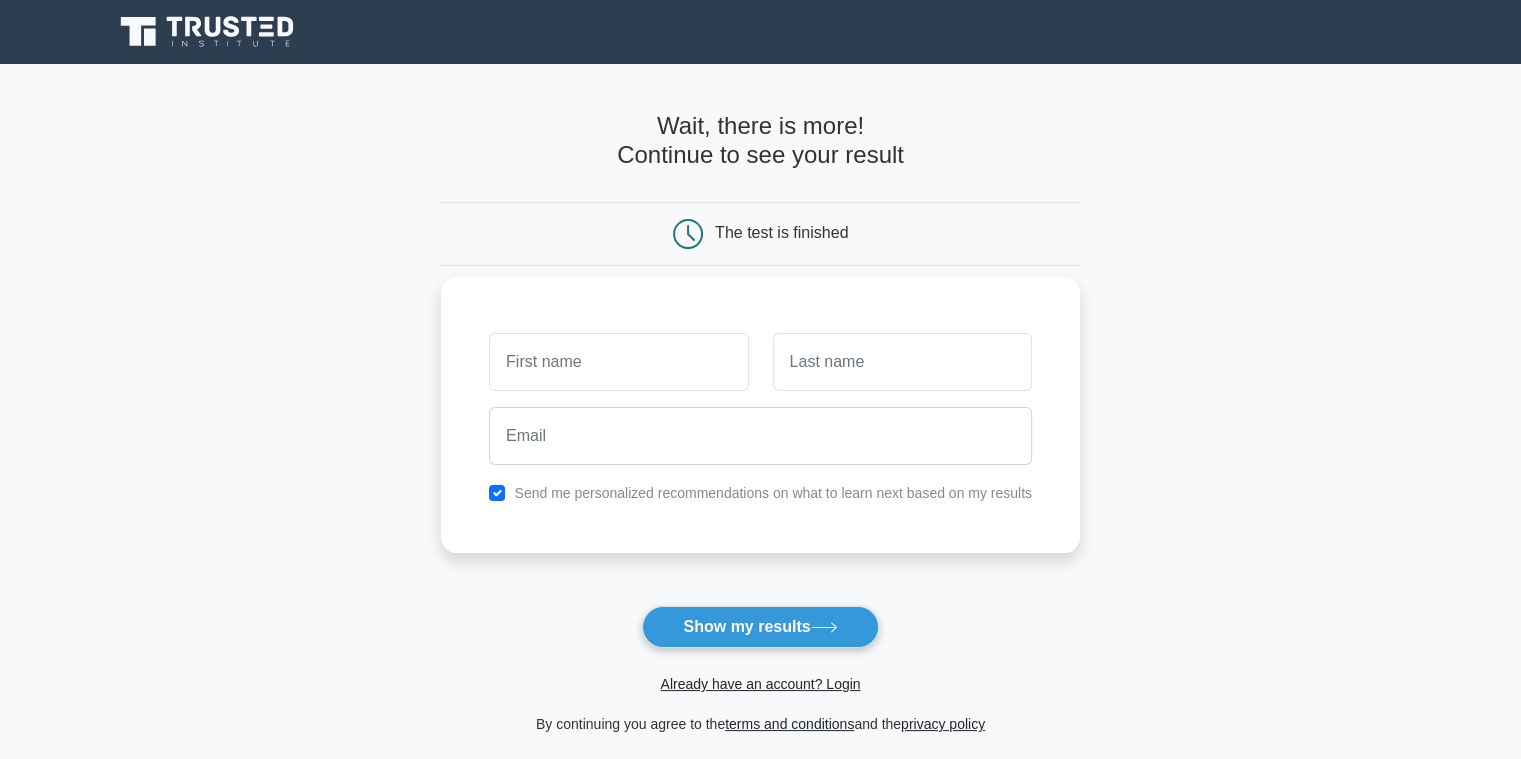 click at bounding box center [618, 362] 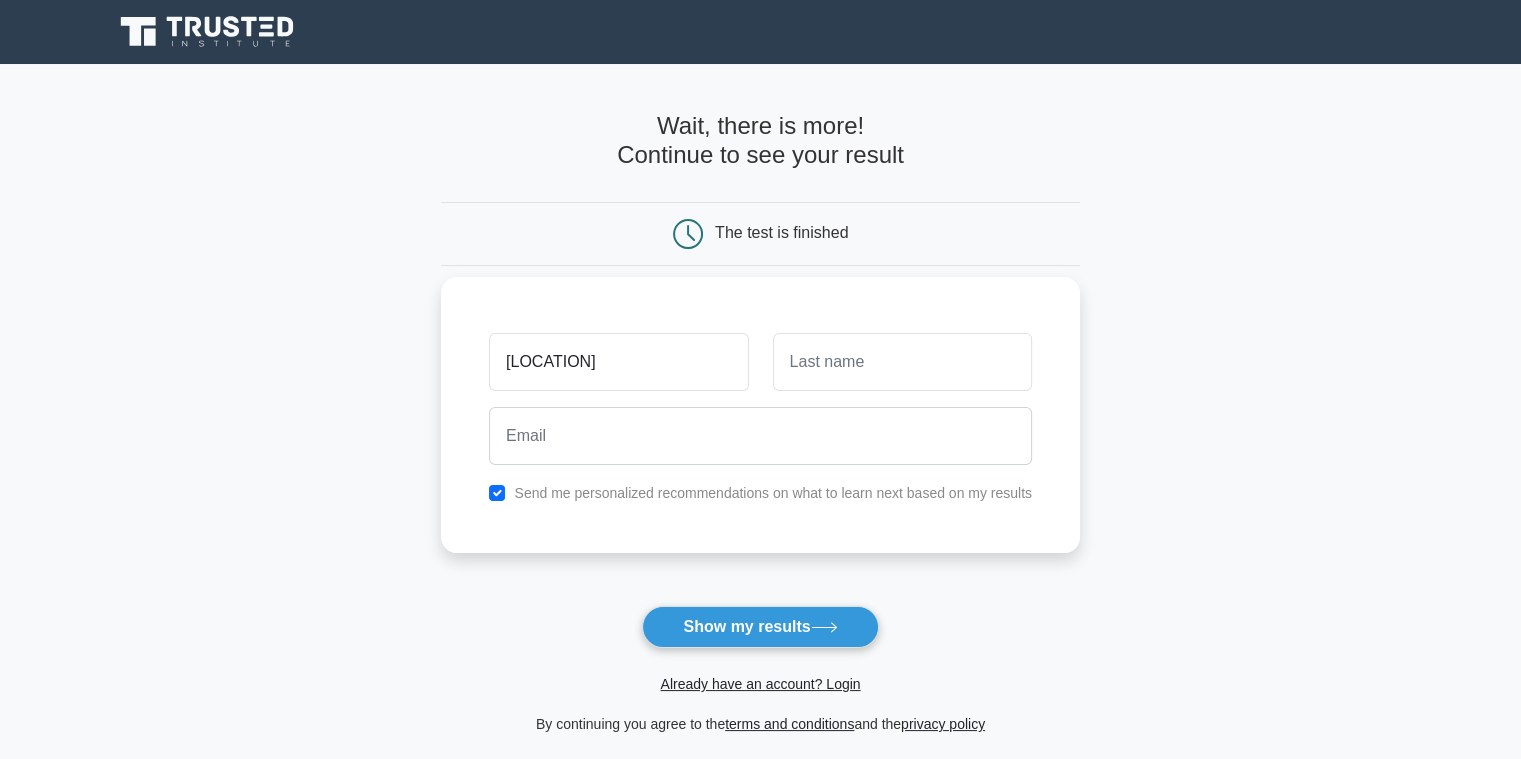 type on "[LOCATION]" 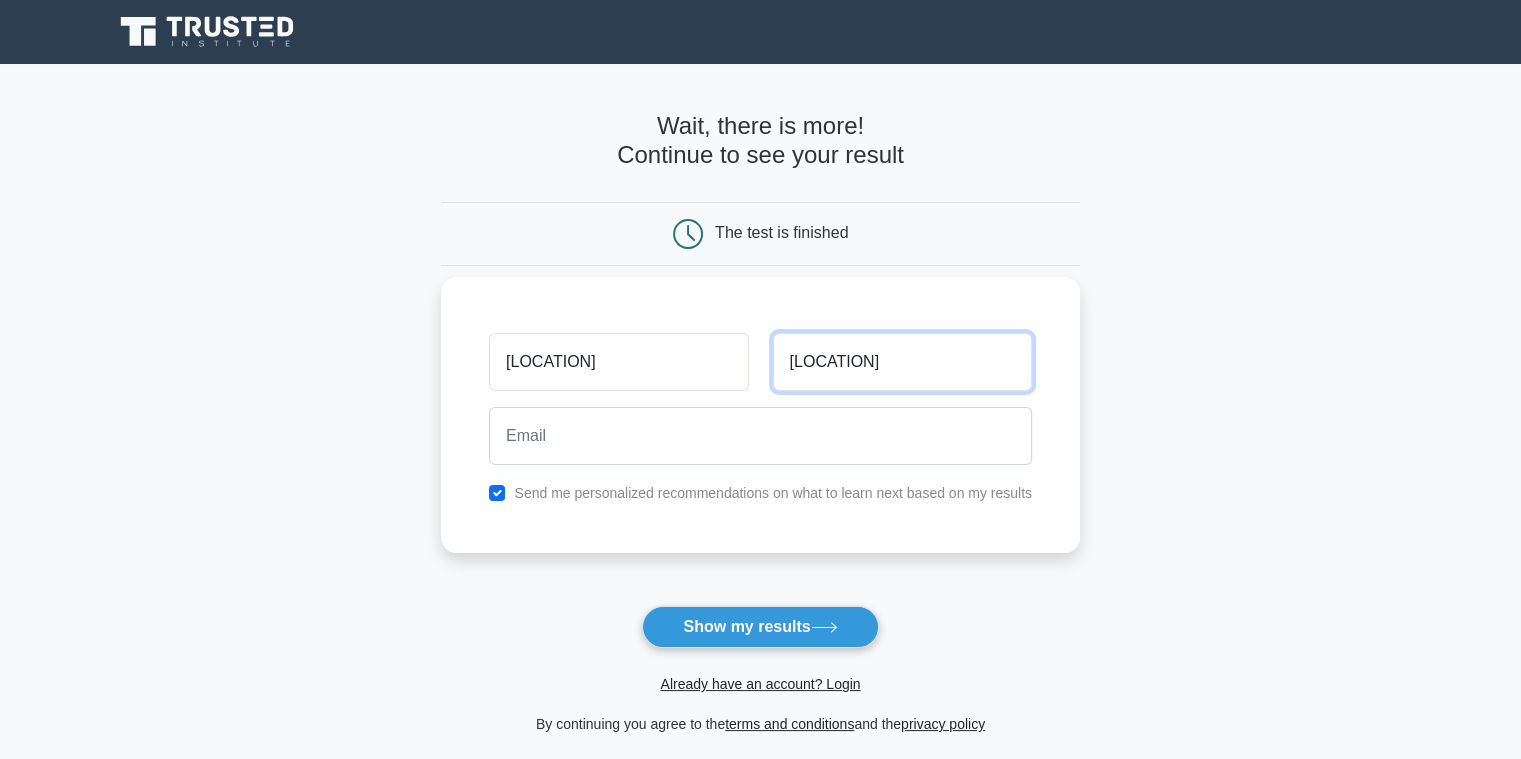 type on "[LOCATION]" 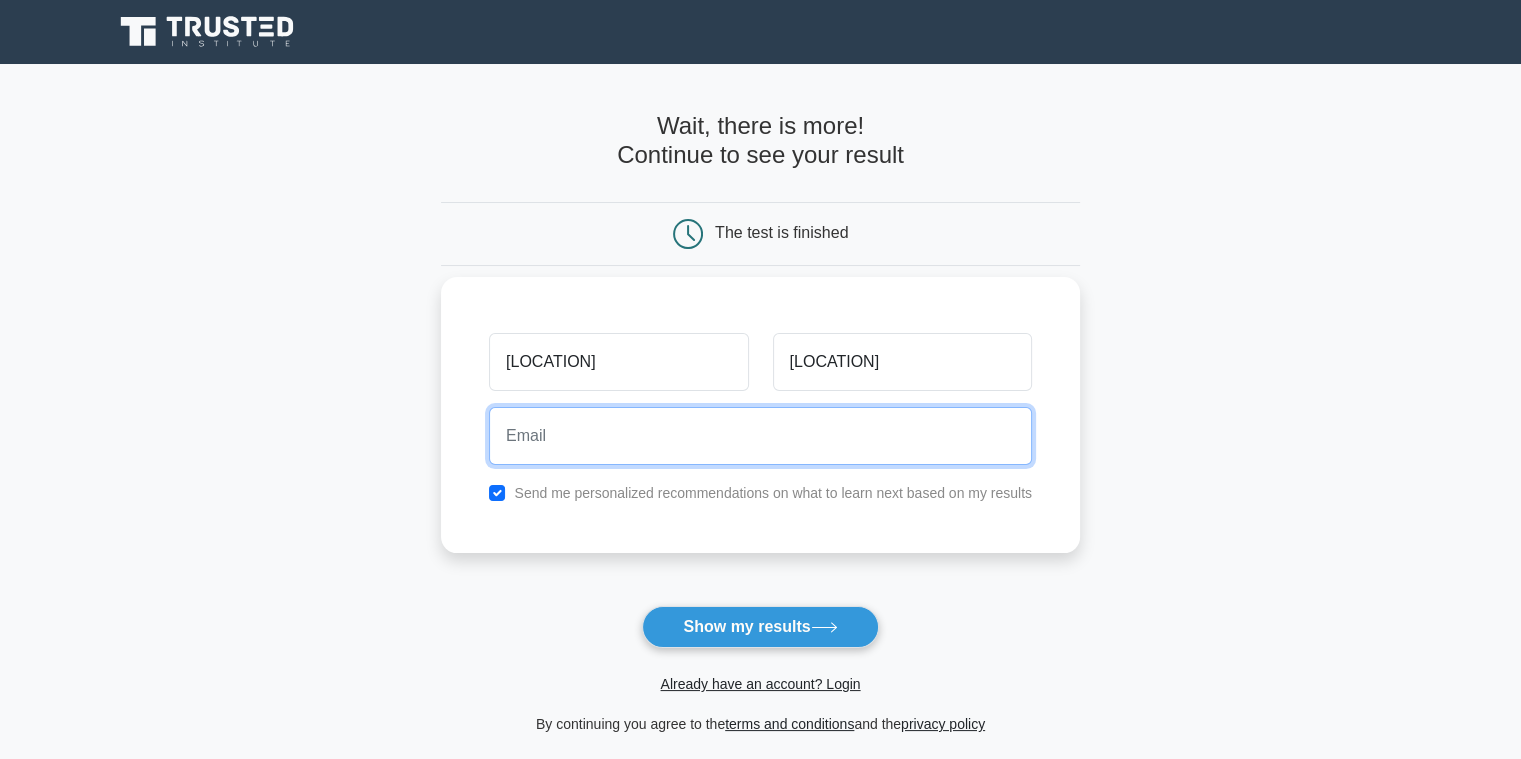 click at bounding box center [760, 436] 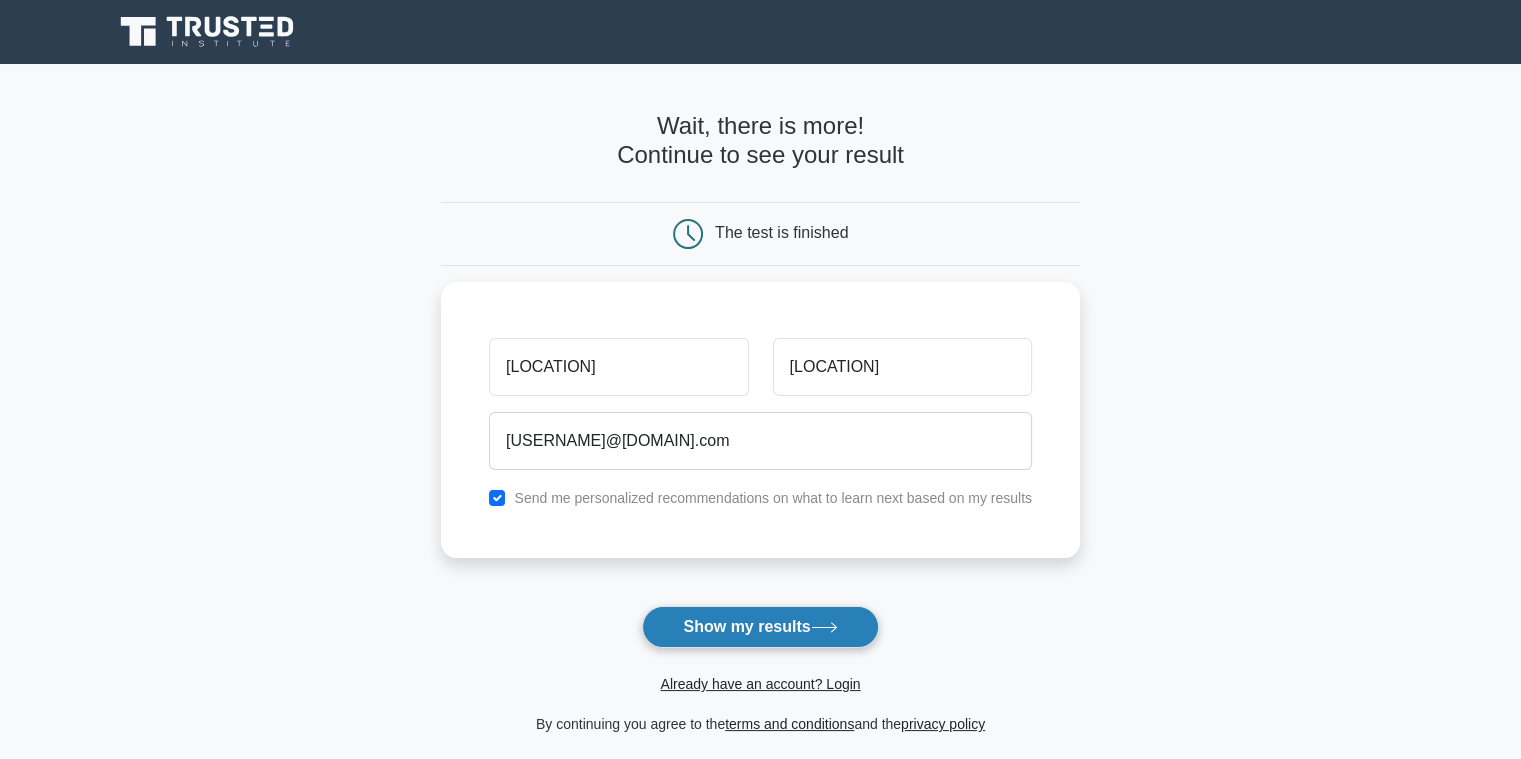 click on "Show my results" at bounding box center (760, 627) 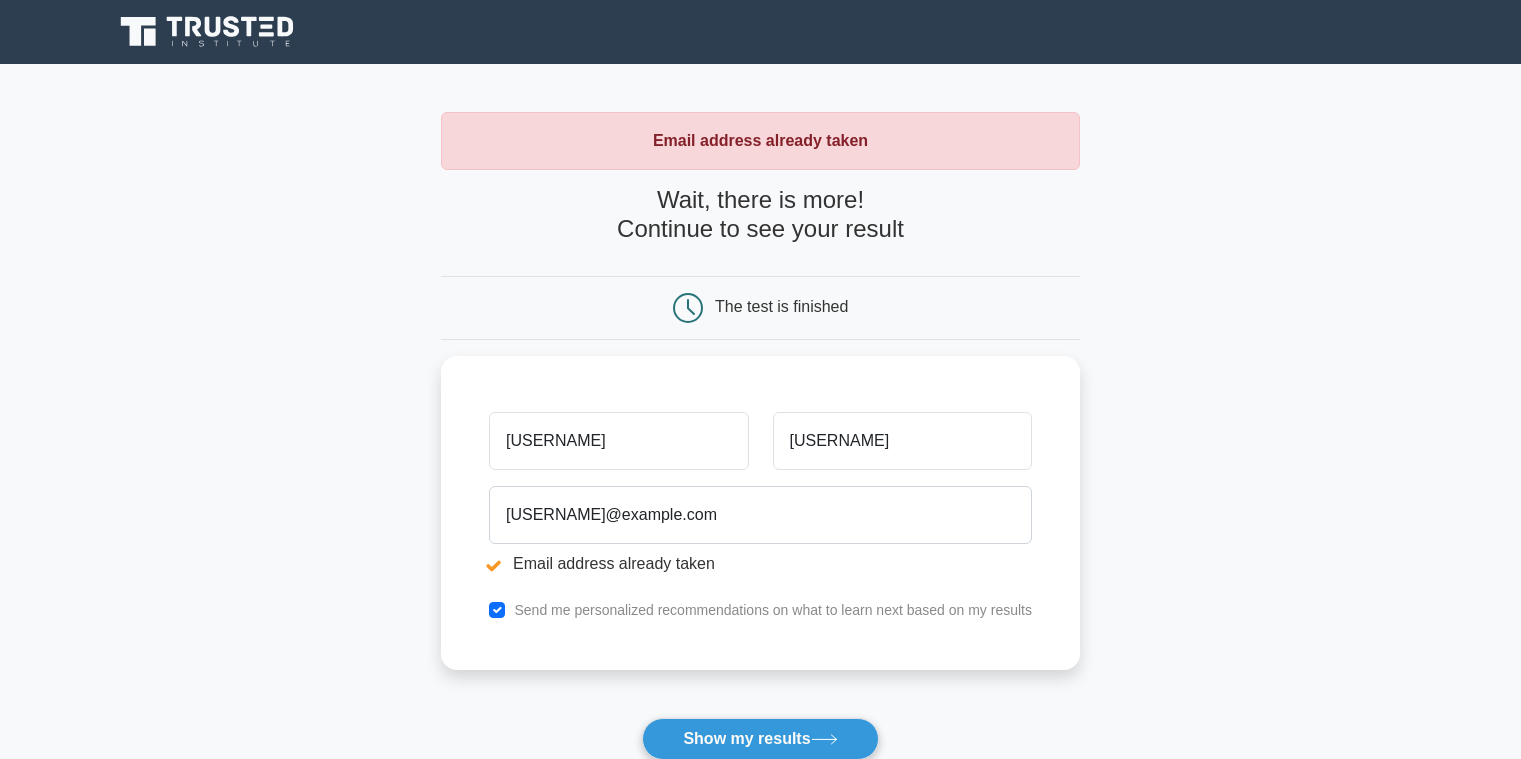 scroll, scrollTop: 0, scrollLeft: 0, axis: both 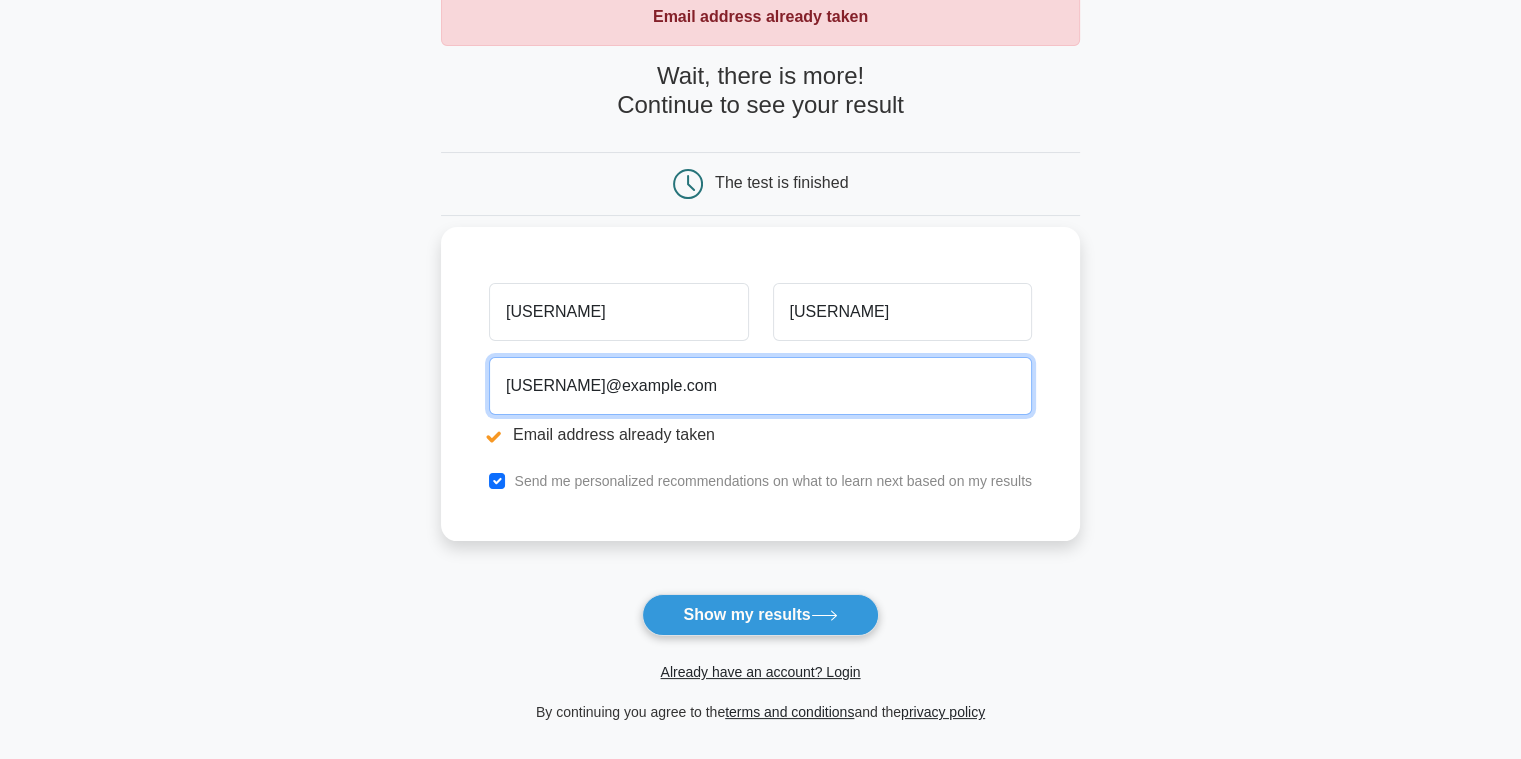 click on "[USERNAME]@example.com" at bounding box center (760, 386) 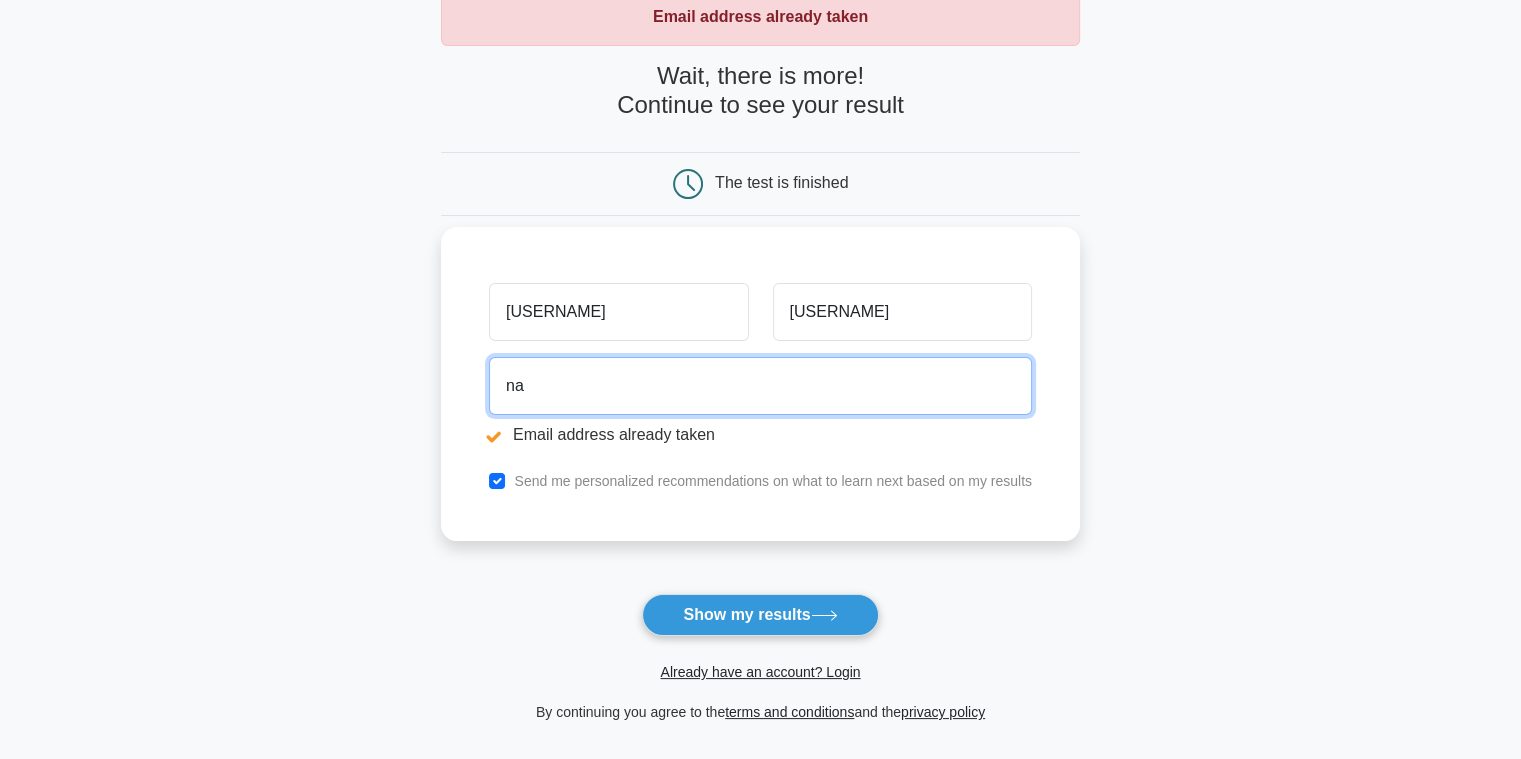 type on "n" 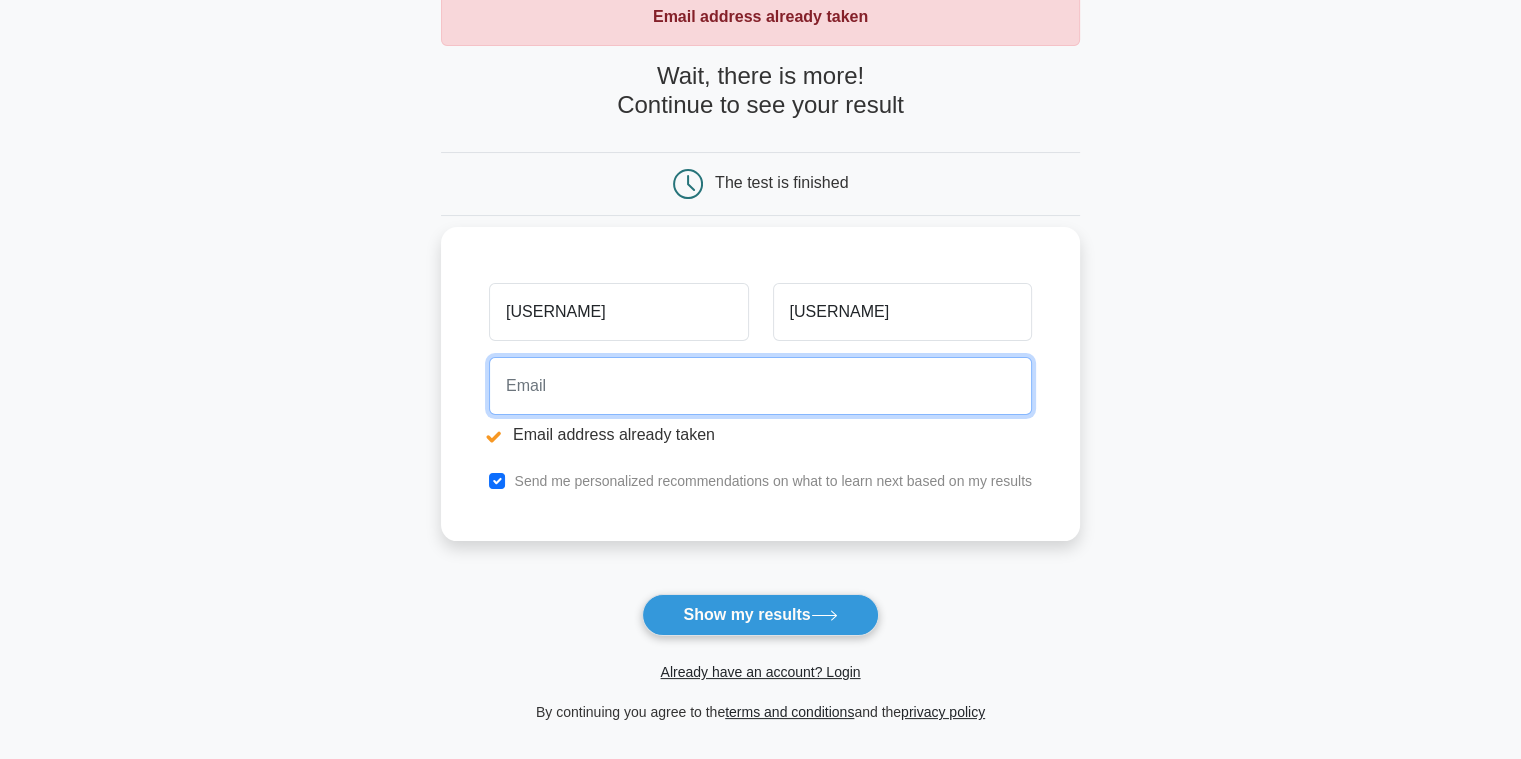 type on "n" 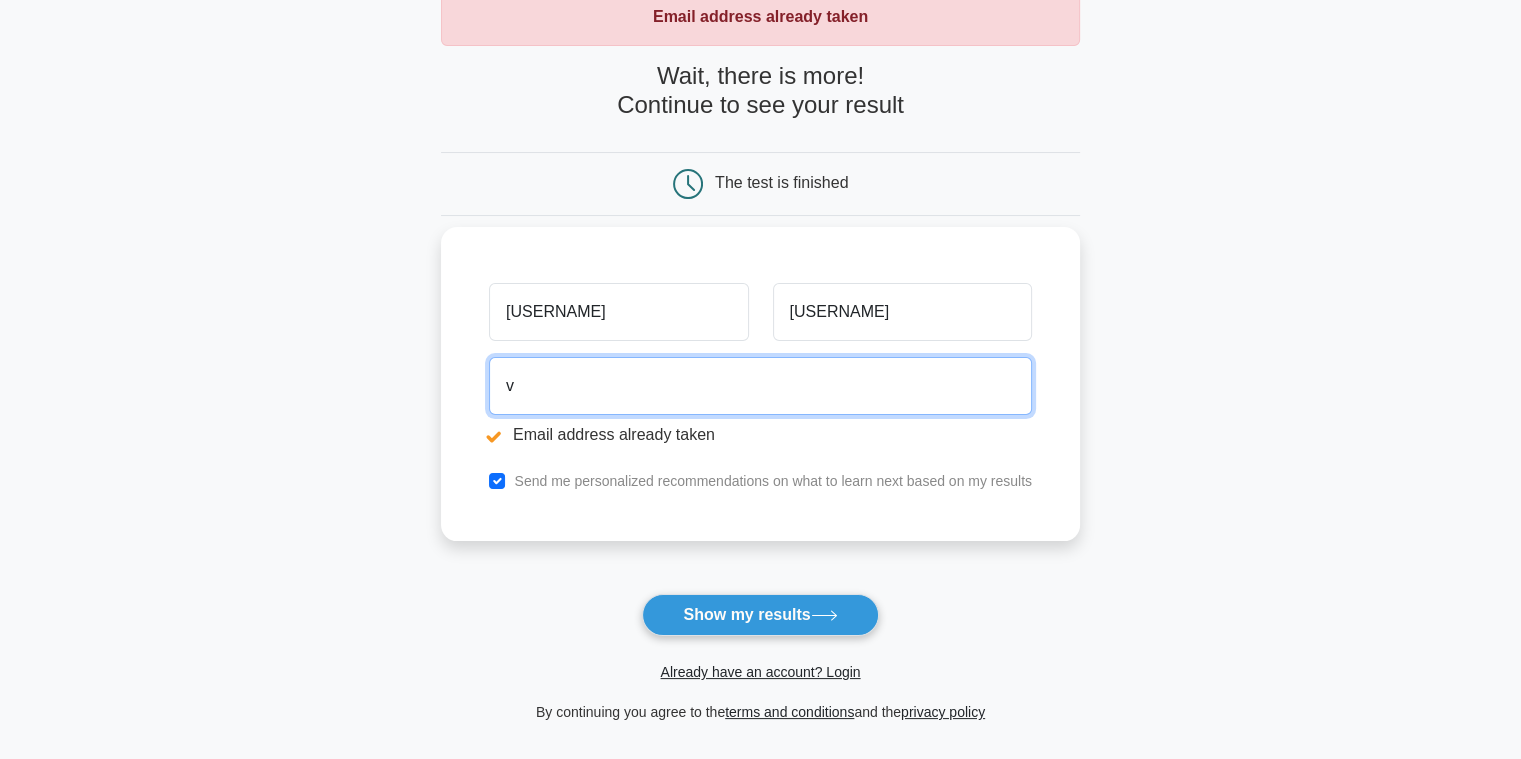 type on "[USERNAME]@example.com" 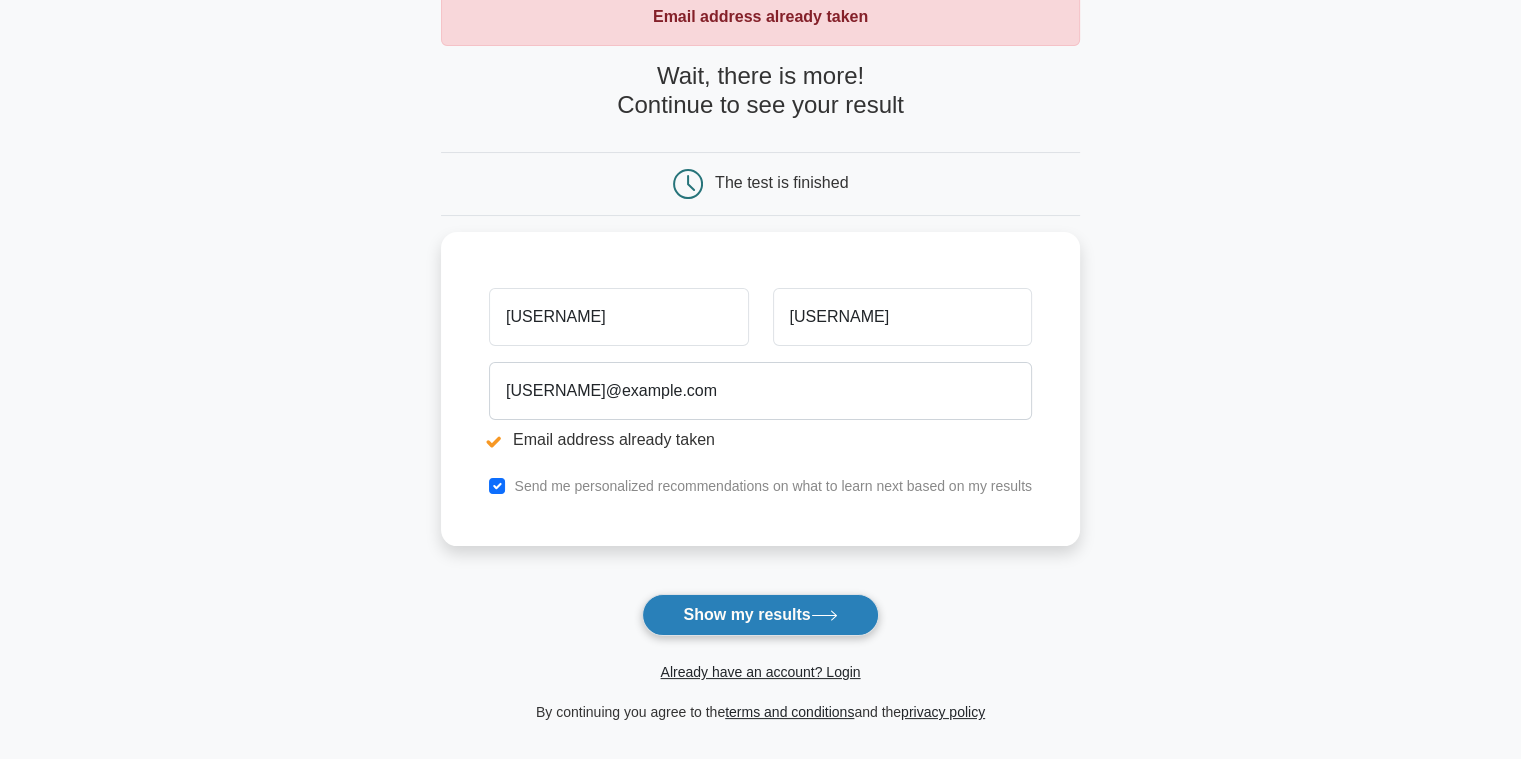 click on "Show my results" at bounding box center [760, 615] 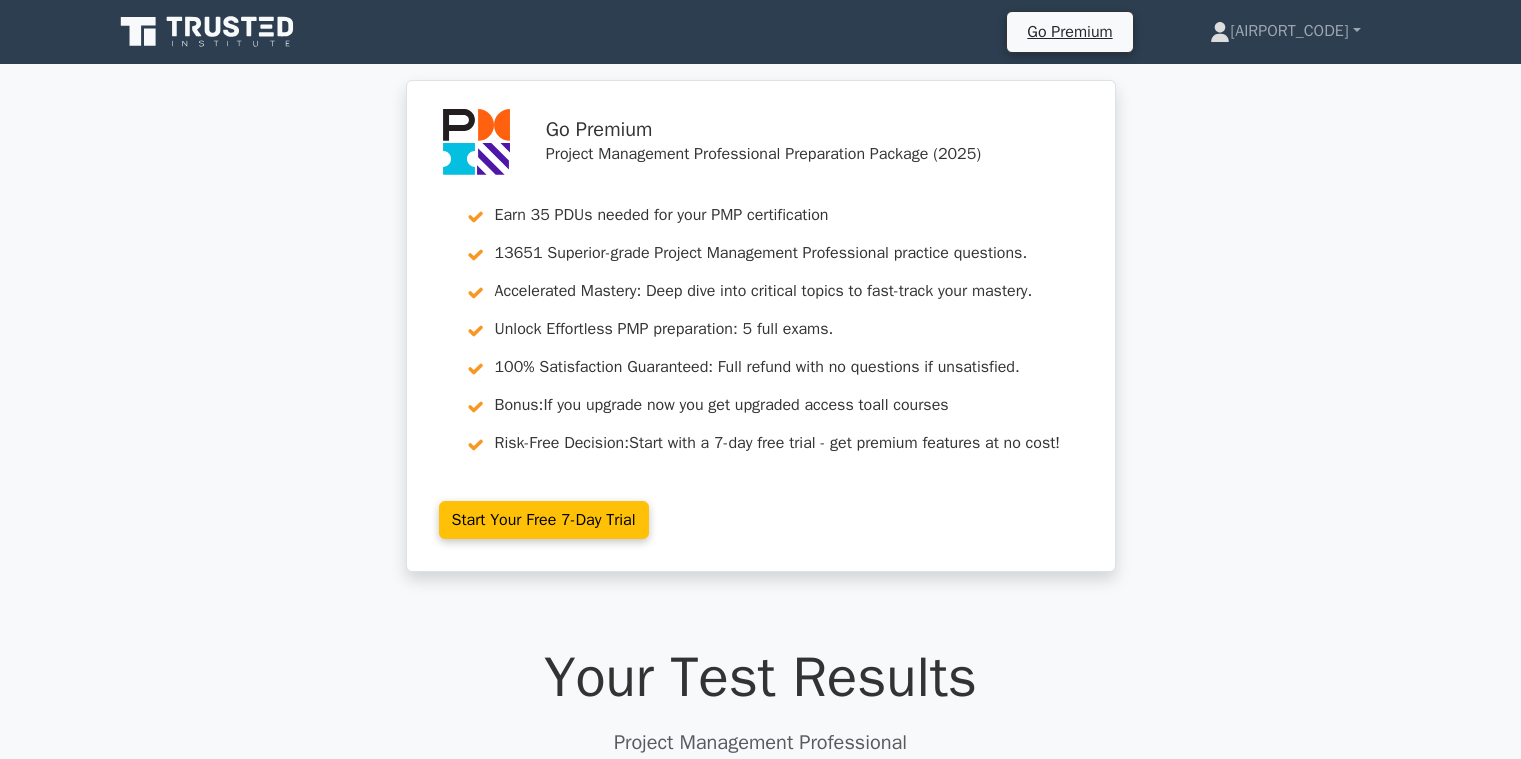scroll, scrollTop: 0, scrollLeft: 0, axis: both 